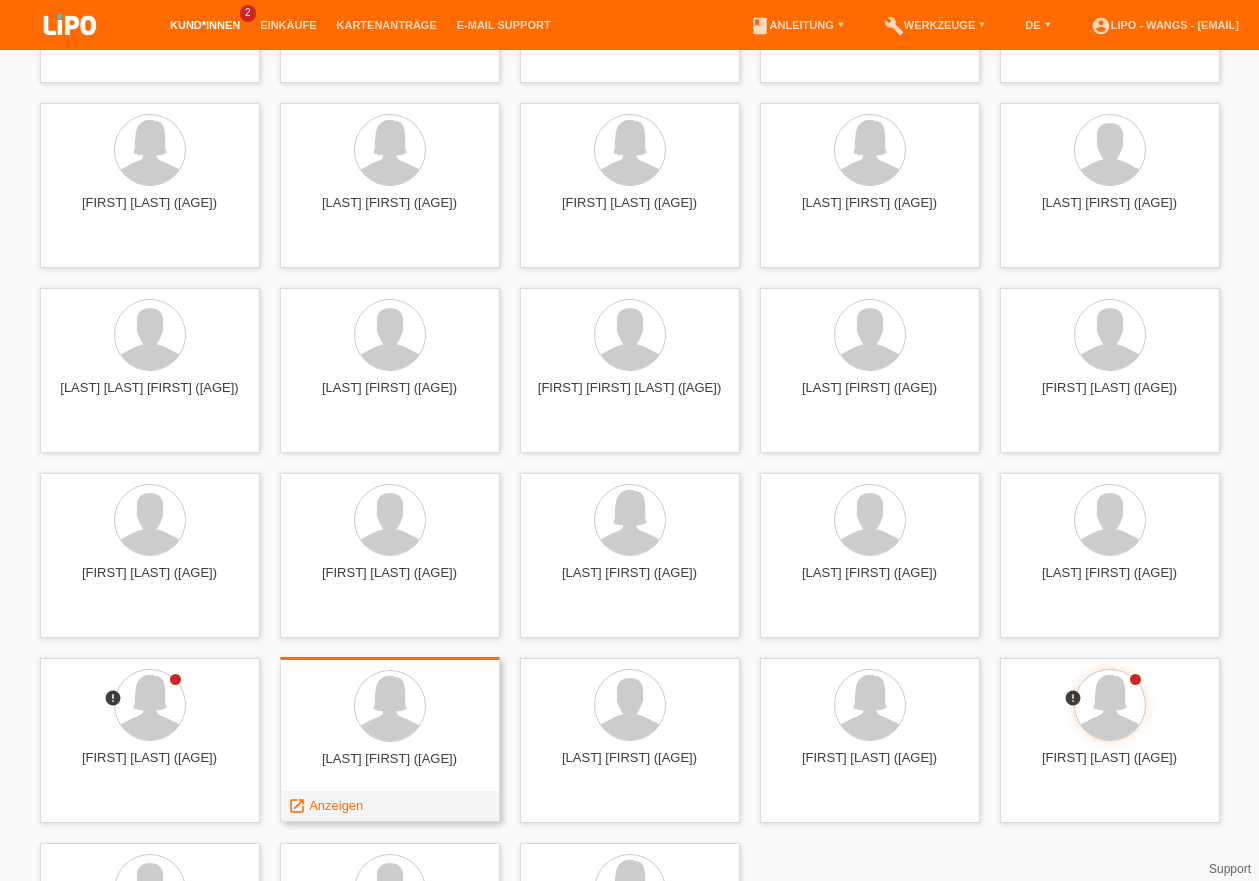 scroll, scrollTop: 456, scrollLeft: 0, axis: vertical 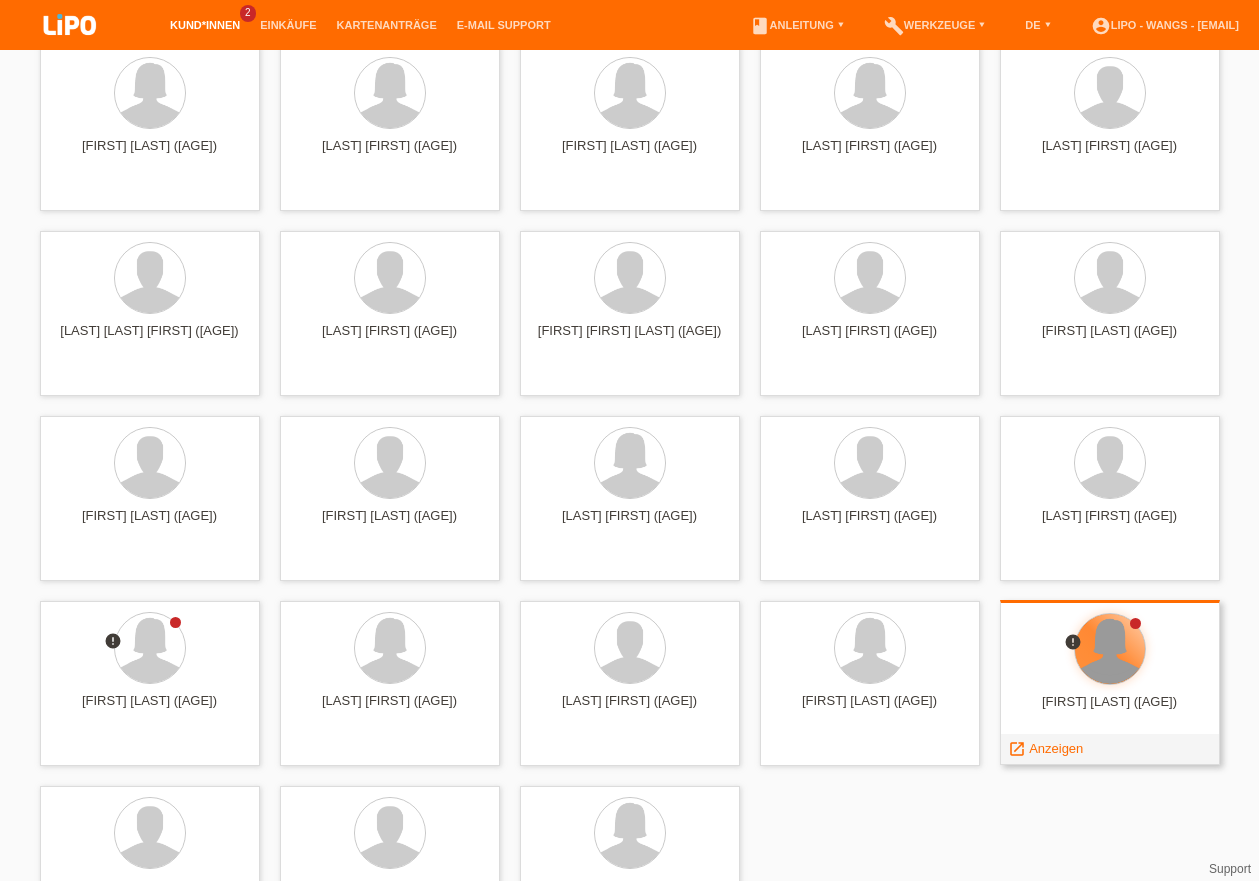 click at bounding box center (1110, 649) 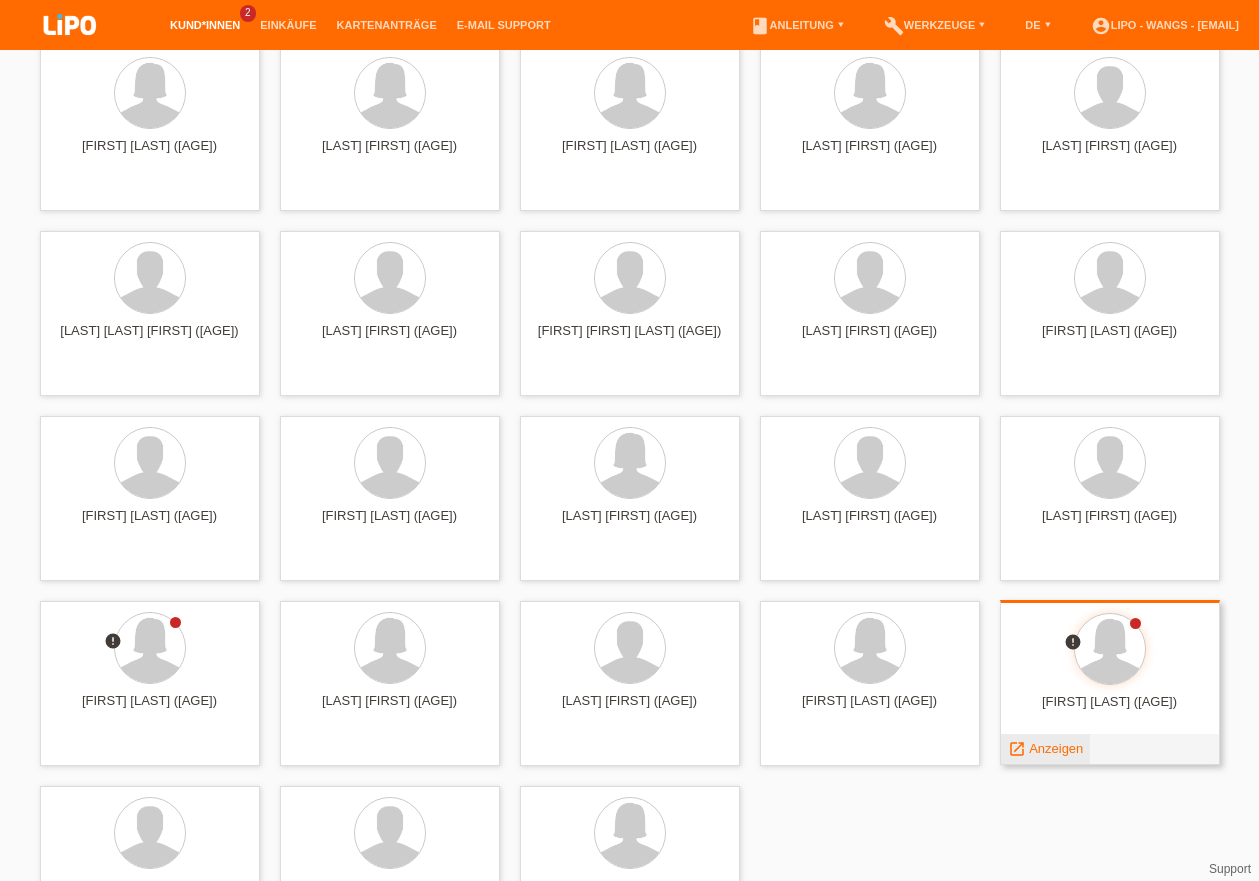 click on "Anzeigen" at bounding box center [1056, 748] 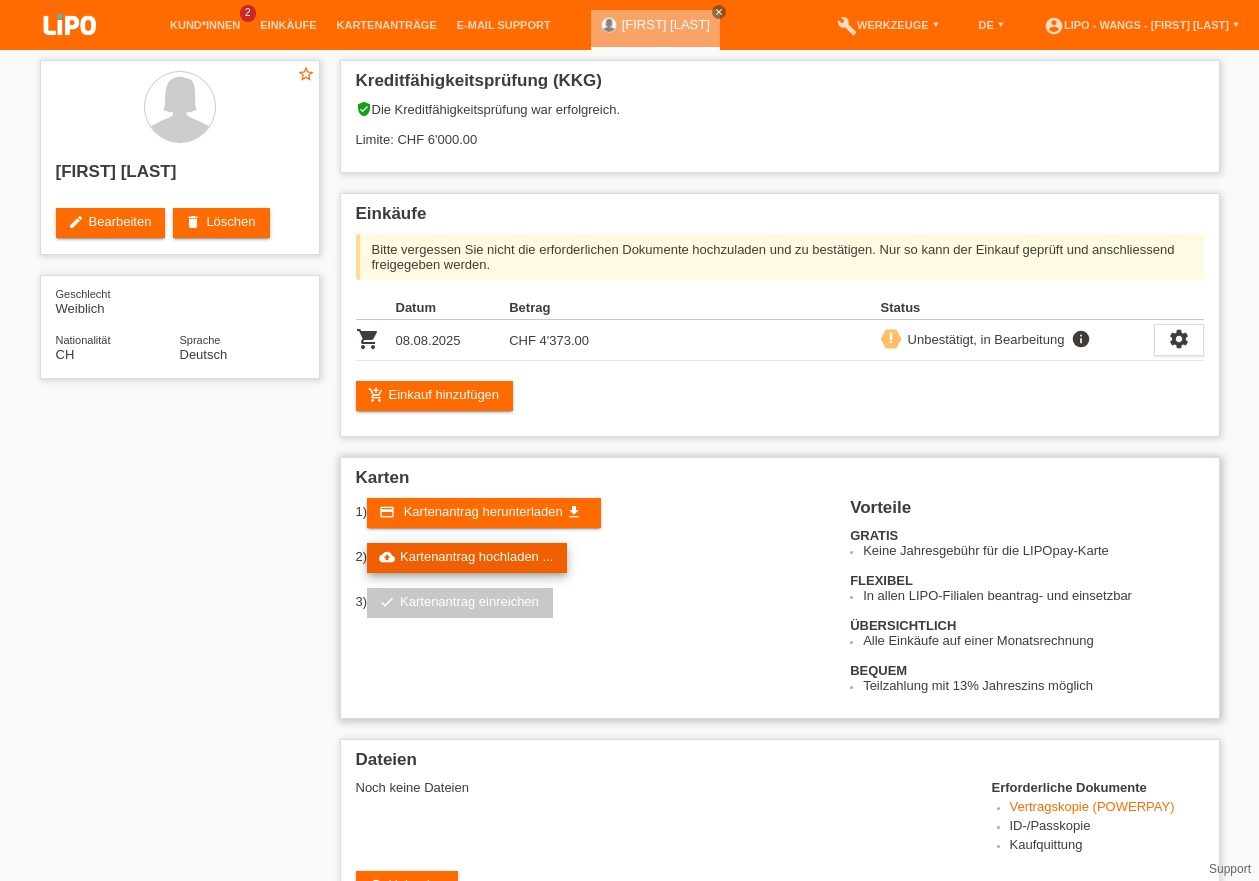 scroll, scrollTop: 0, scrollLeft: 0, axis: both 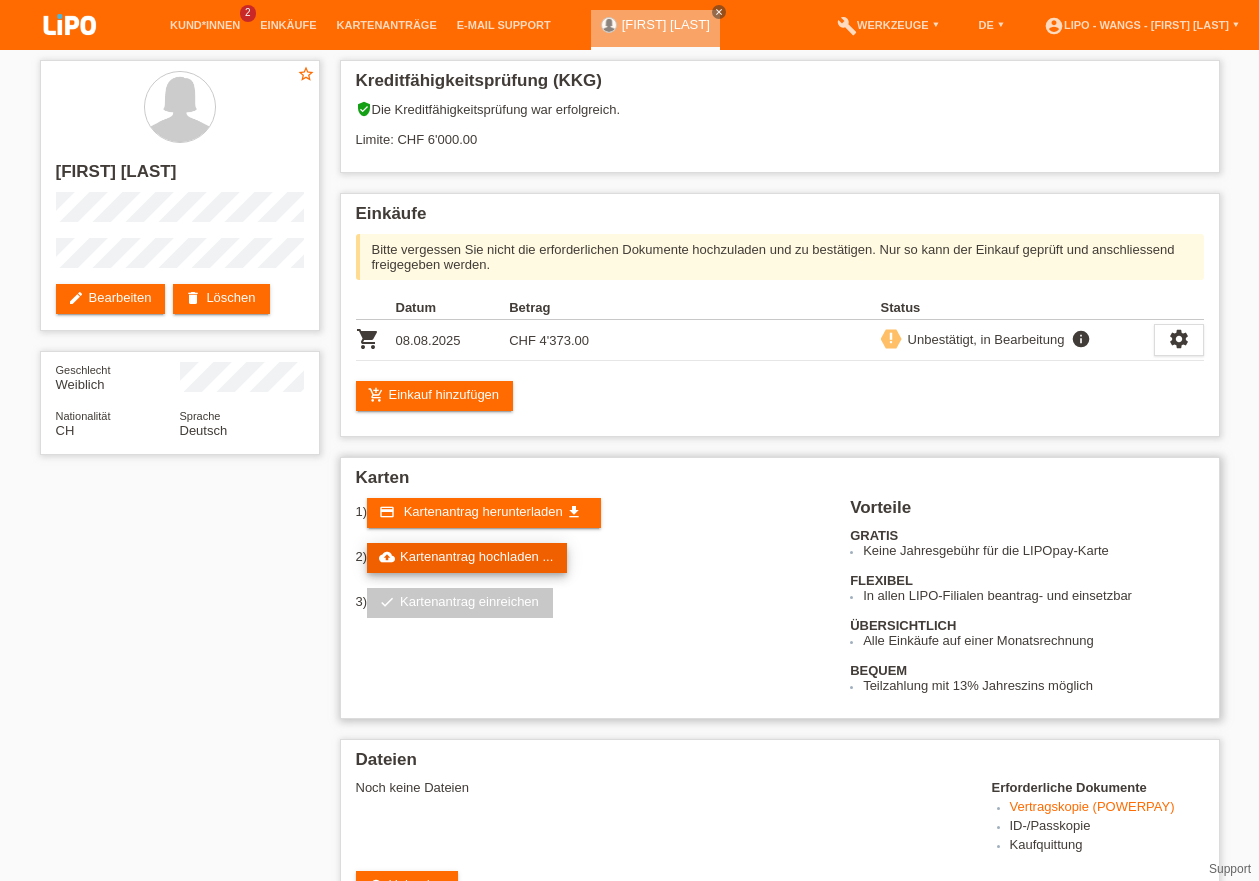 click on "cloud_upload  Kartenantrag hochladen ..." at bounding box center [467, 558] 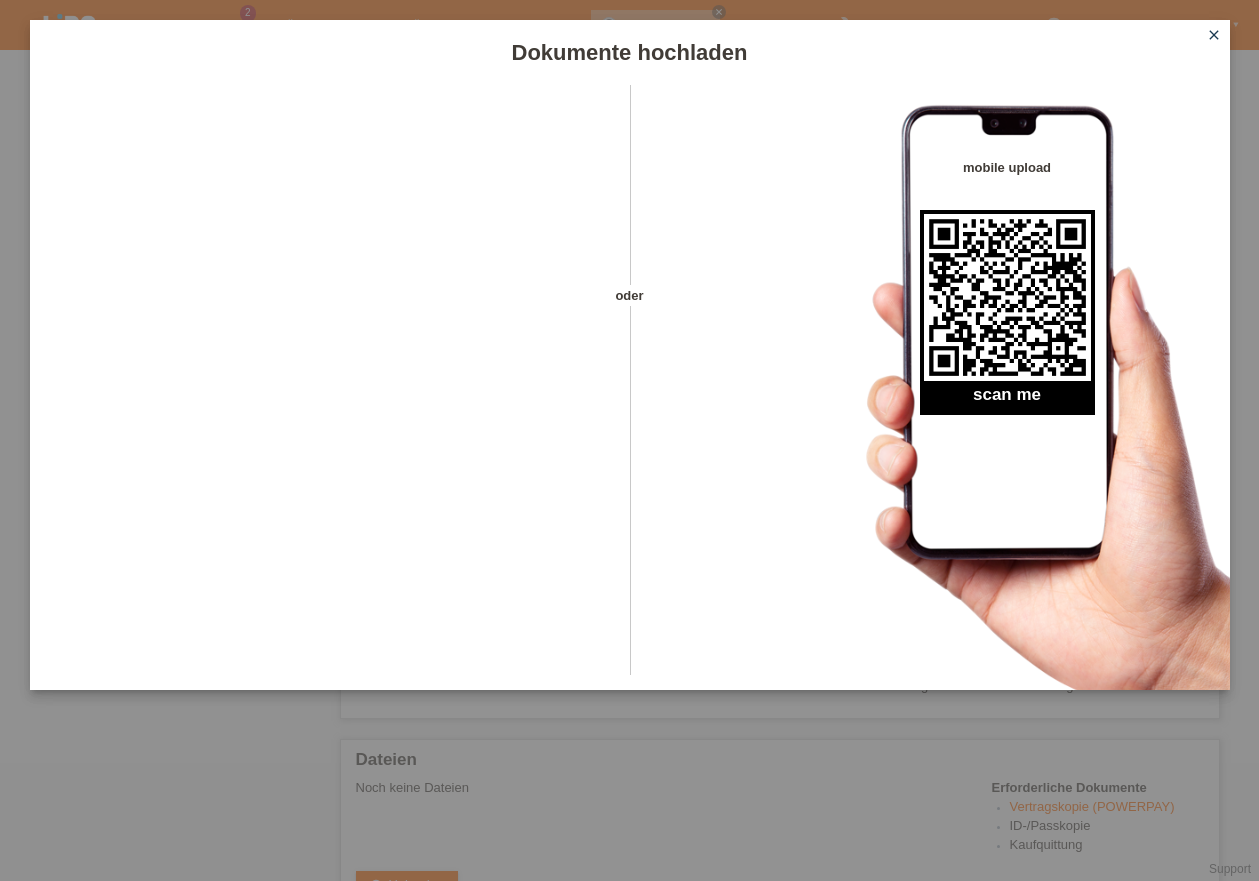 click on "close" at bounding box center [1214, 35] 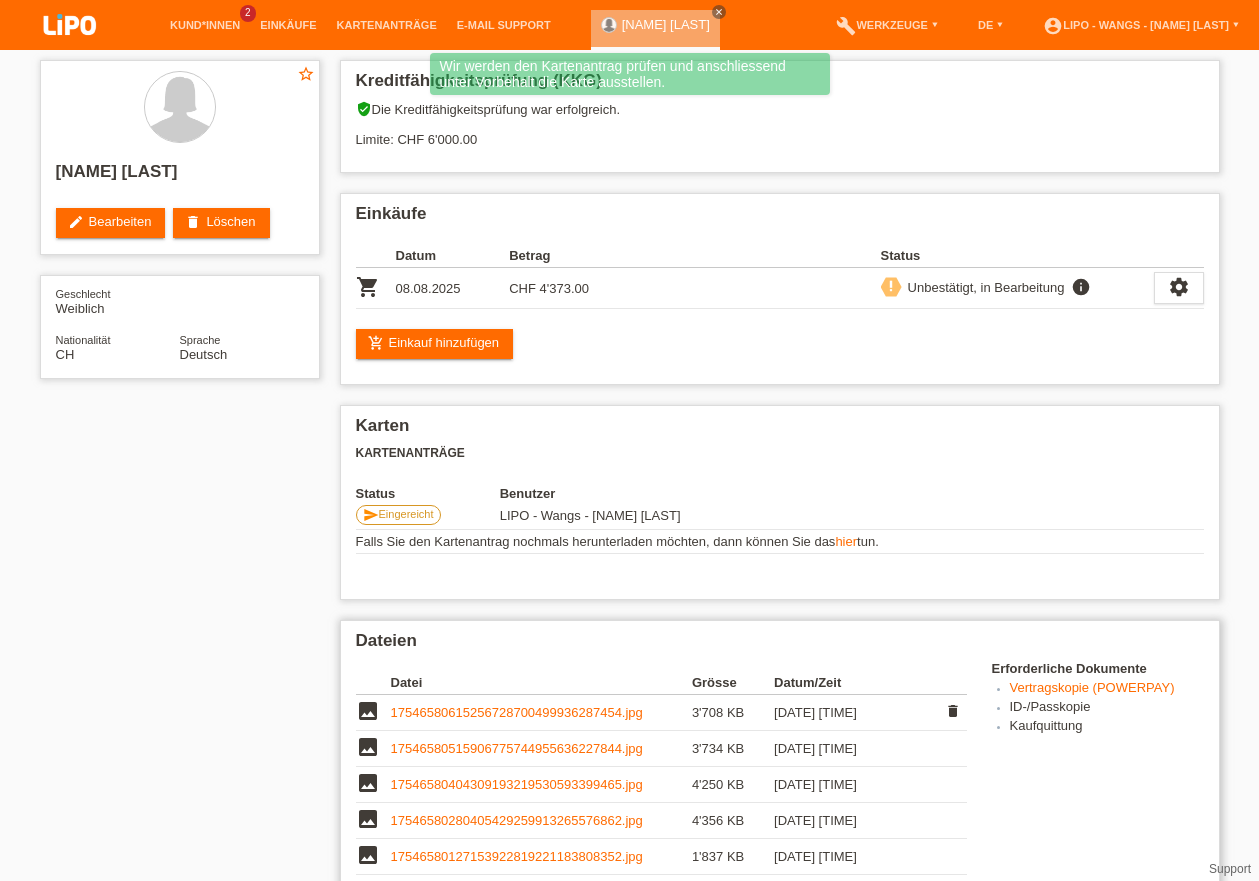 click on "17546580615256728700499936287454.jpg" at bounding box center (517, 712) 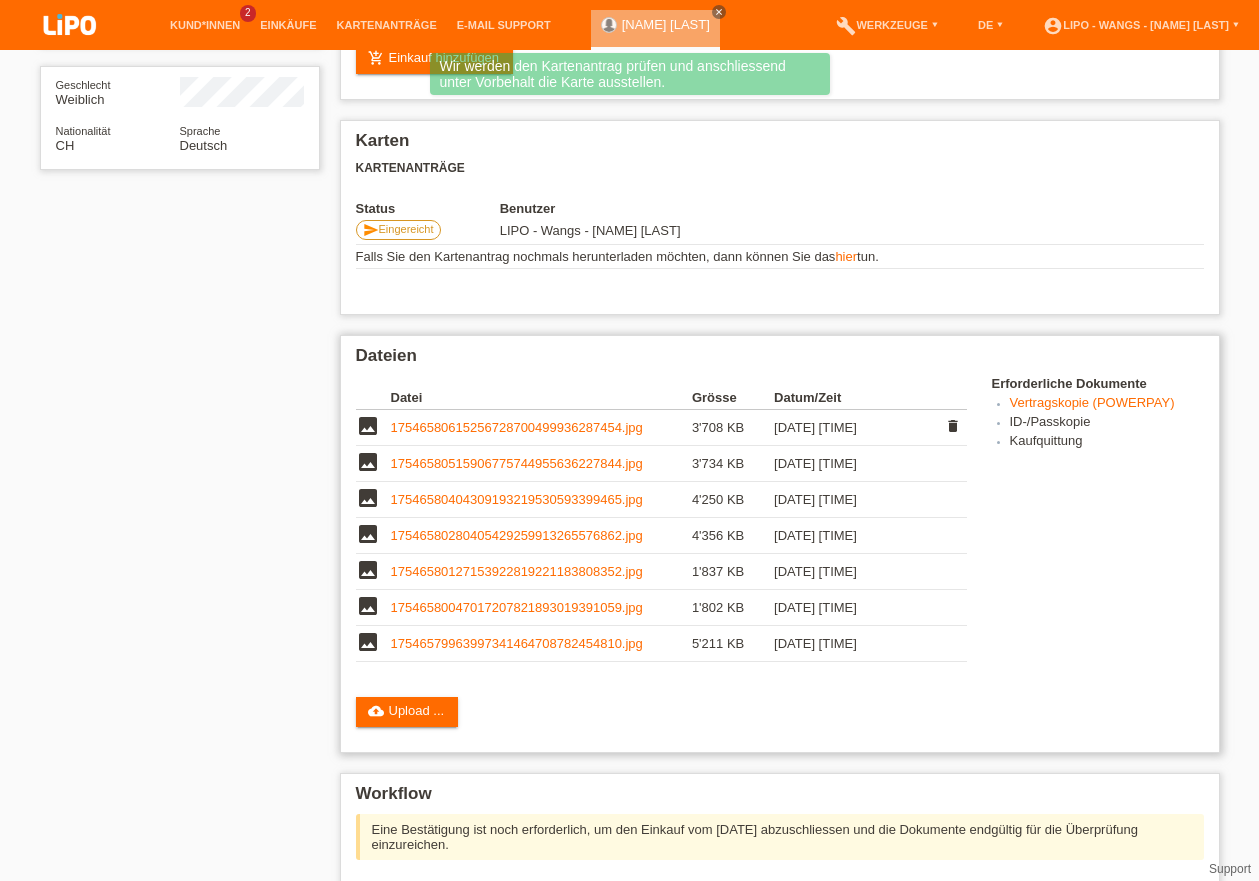 click on "17546580615256728700499936287454.jpg" at bounding box center (517, 427) 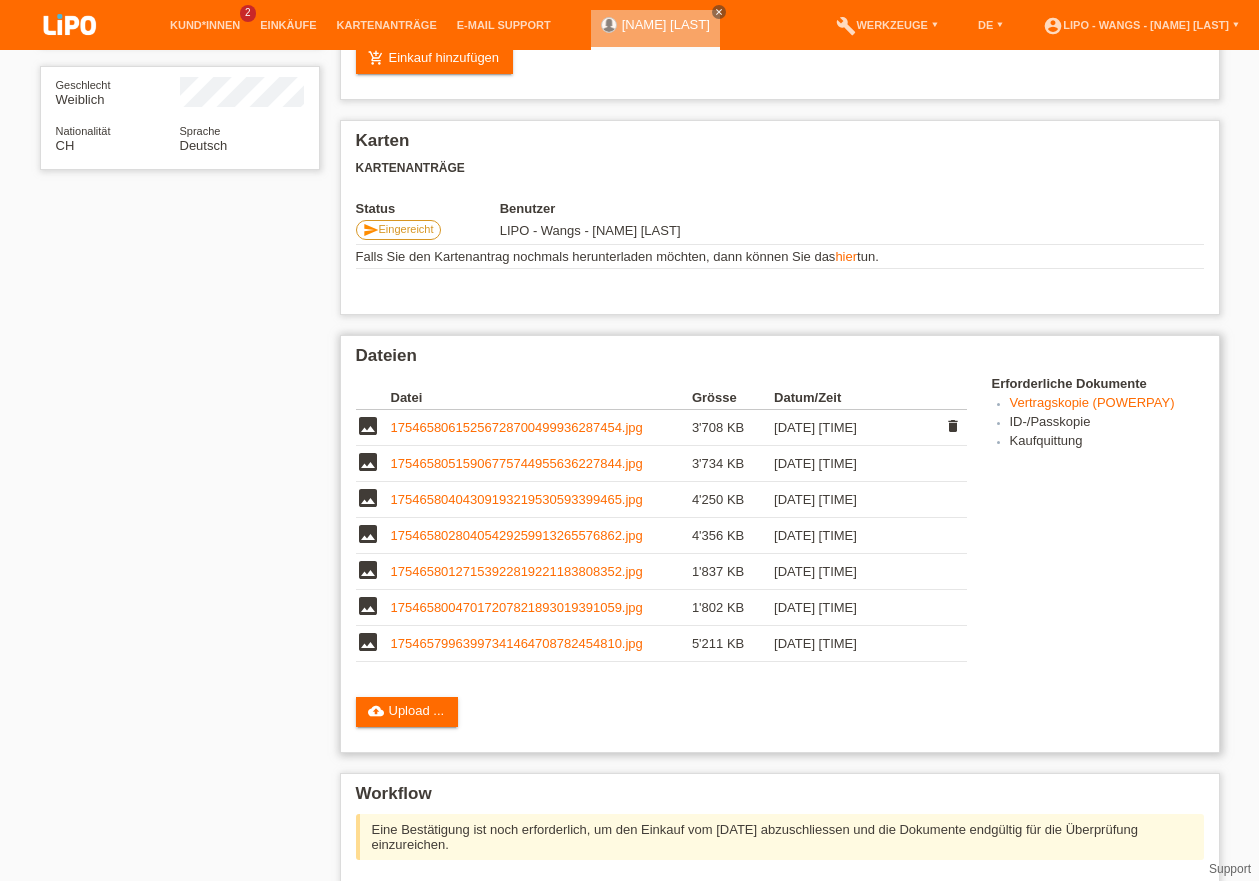 scroll, scrollTop: 285, scrollLeft: 0, axis: vertical 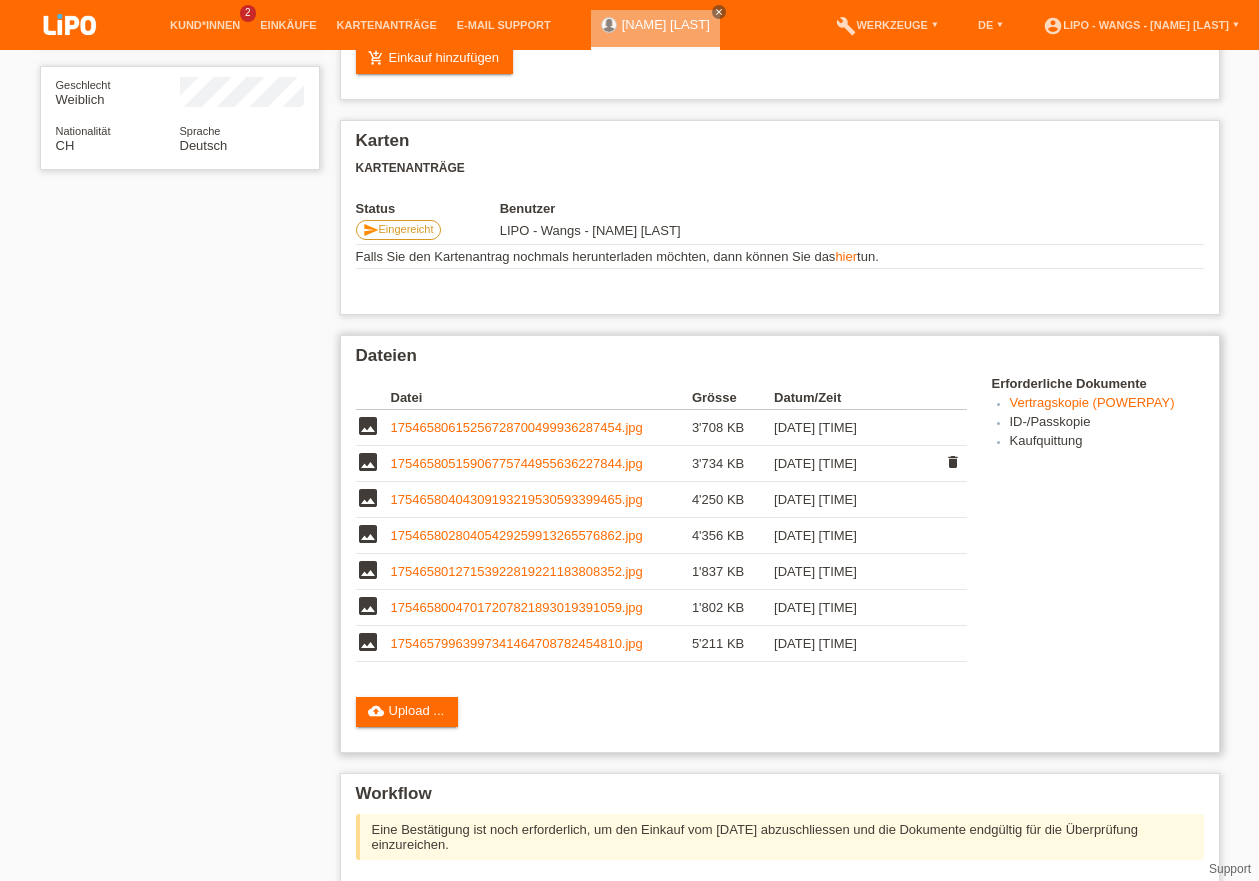click on "17546580515906775744955636227844.jpg" at bounding box center [517, 463] 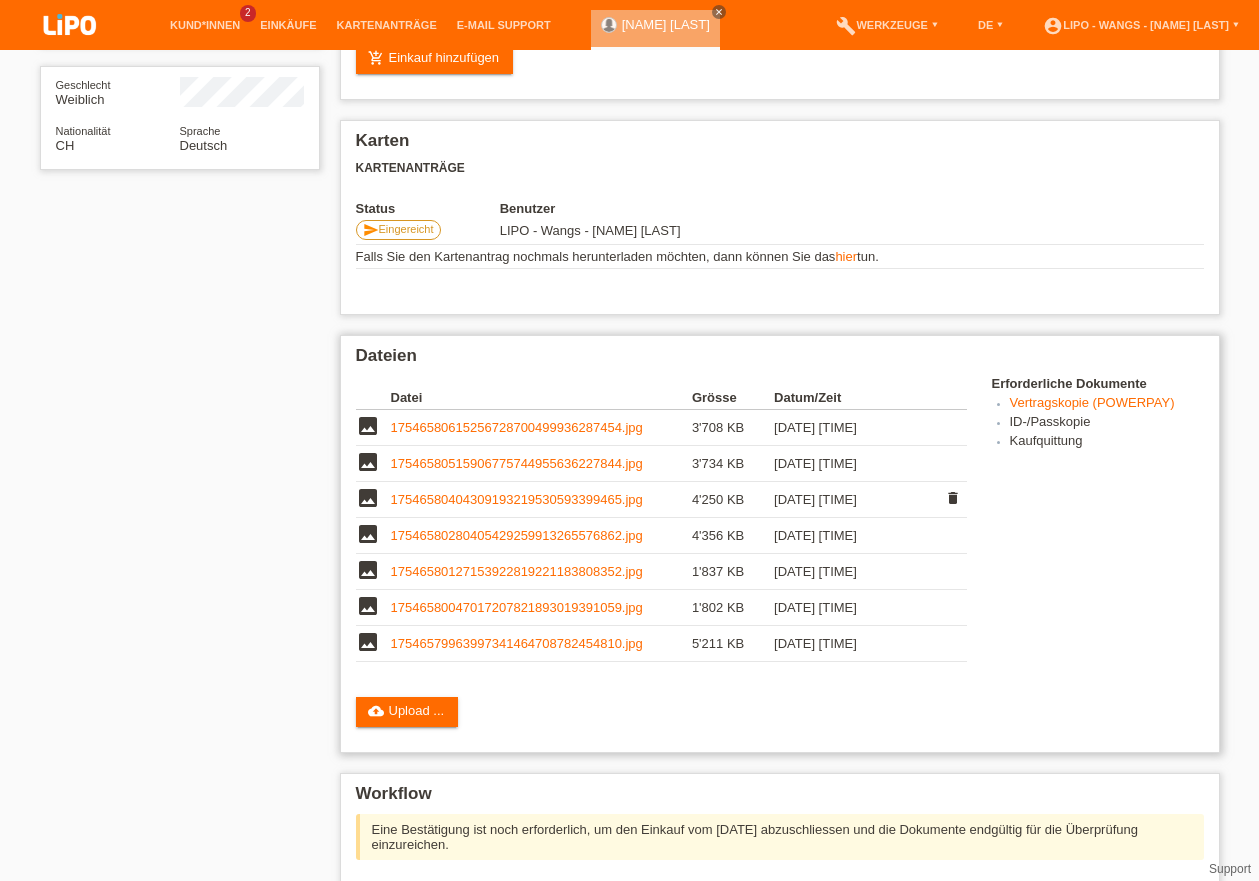 click on "17546580404309193219530593399465.jpg" at bounding box center (517, 499) 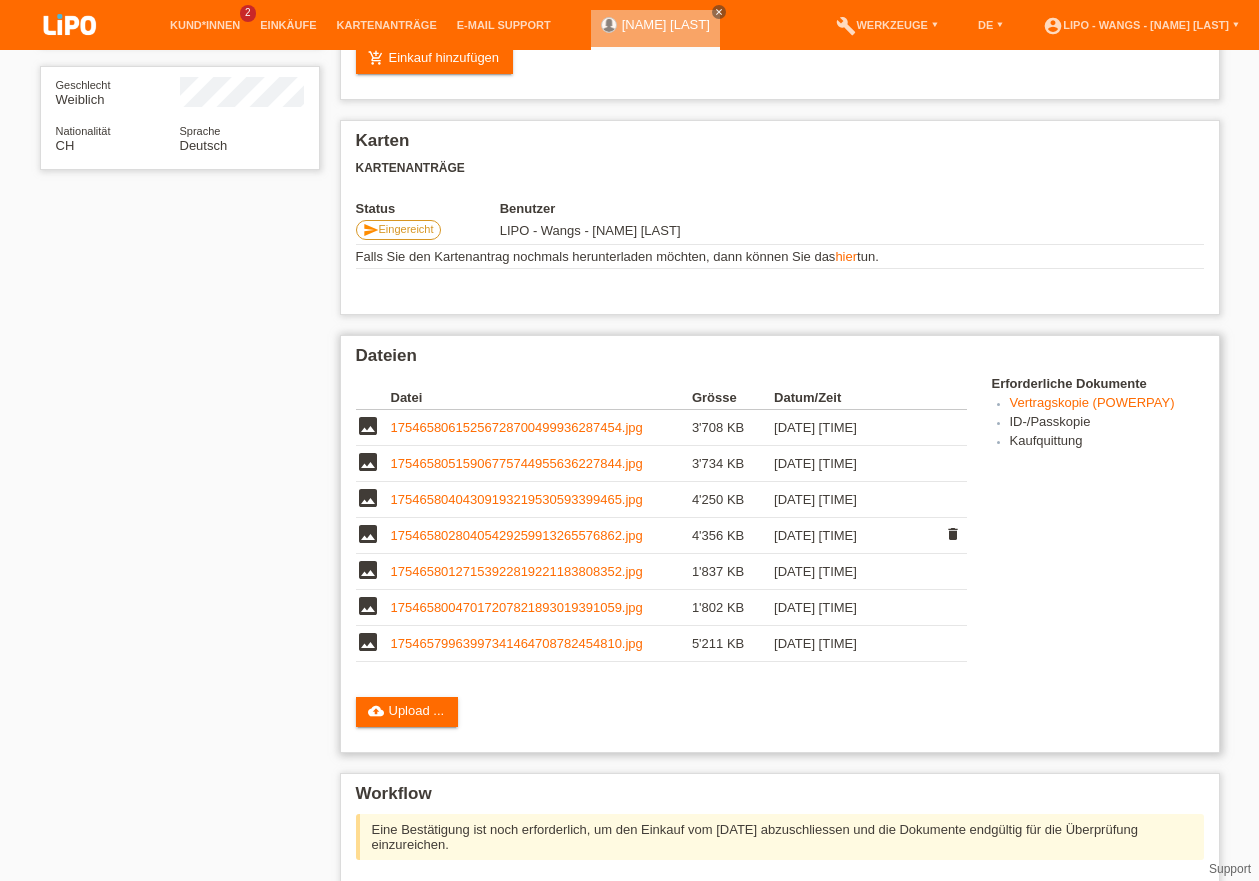 click on "17546580280405429259913265576862.jpg" at bounding box center [517, 535] 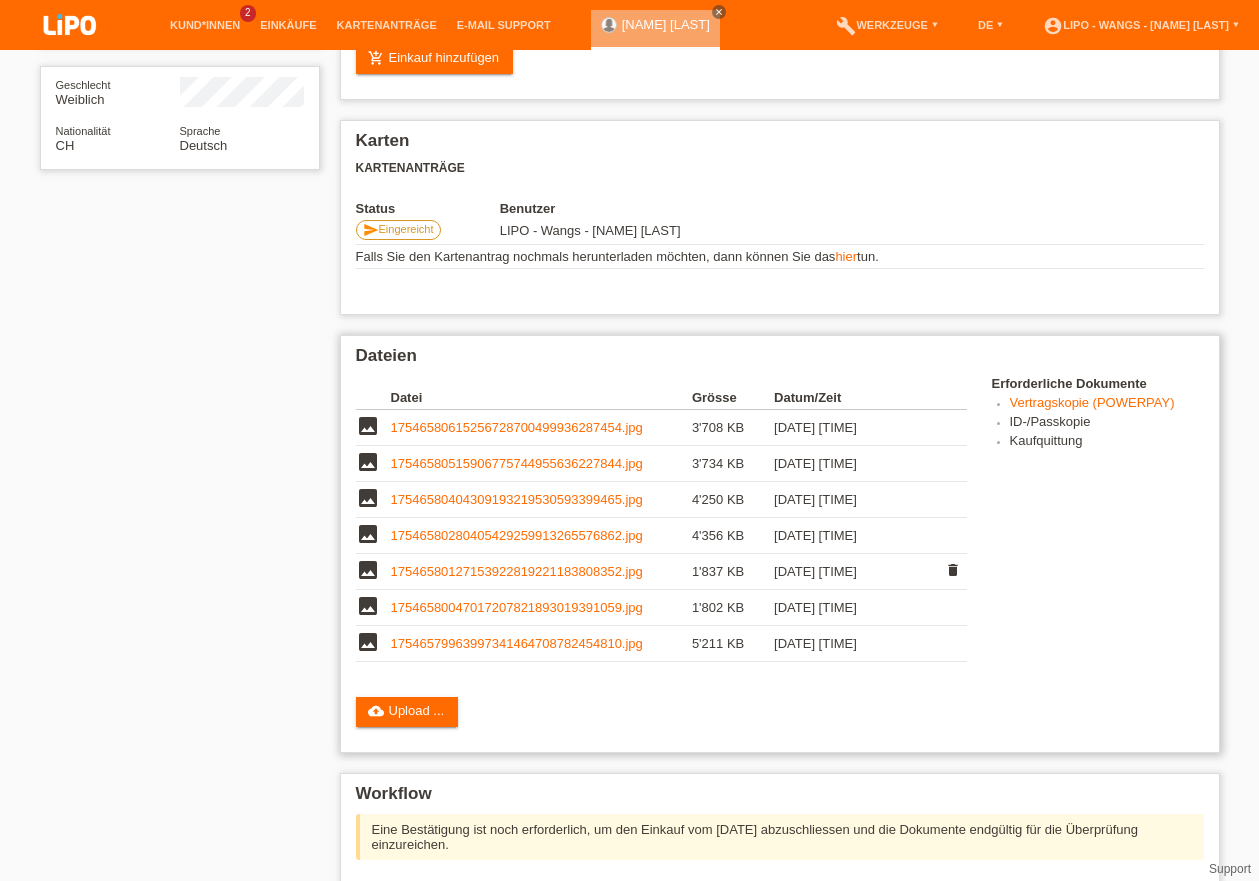 click on "17546580127153922819221183808352.jpg" at bounding box center [517, 571] 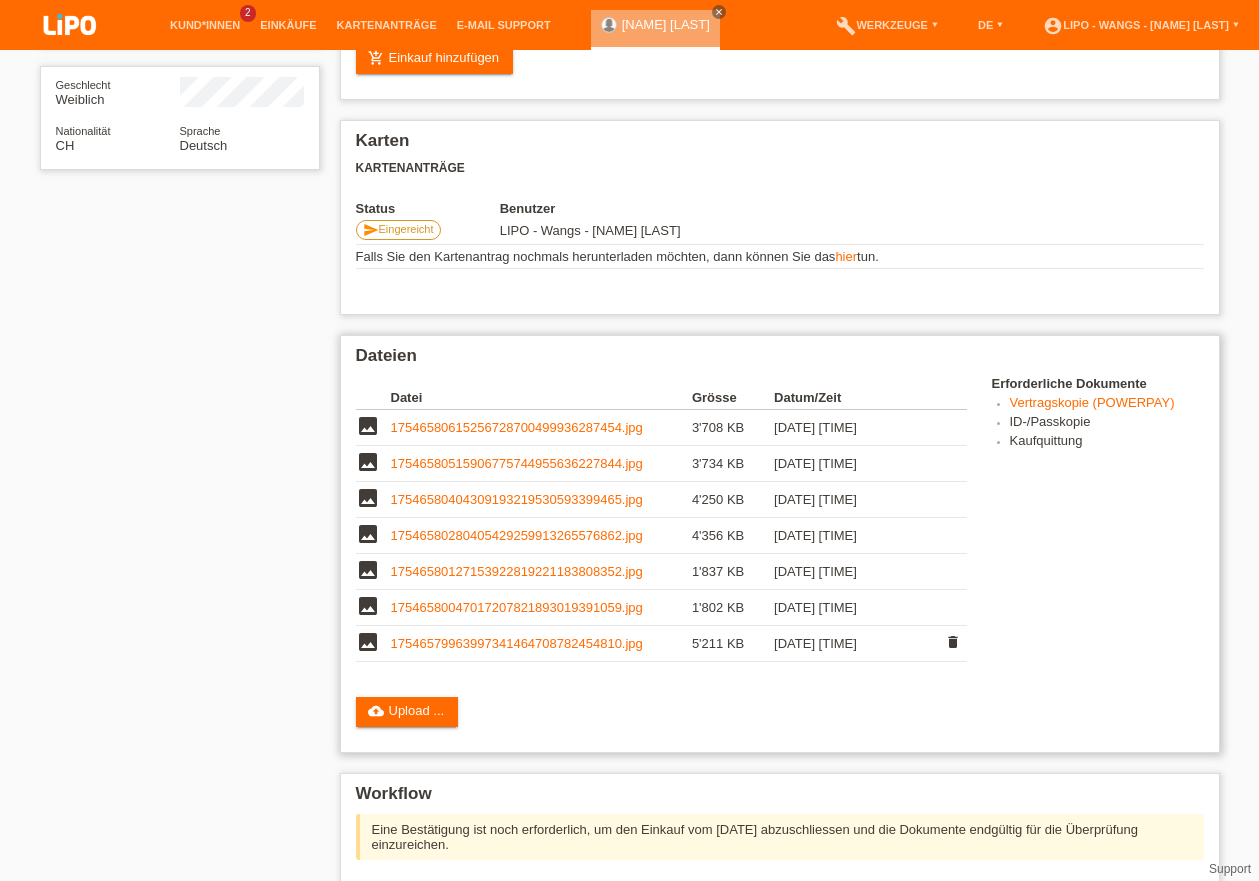 click on "17546579963997341464708782454810.jpg" at bounding box center [517, 643] 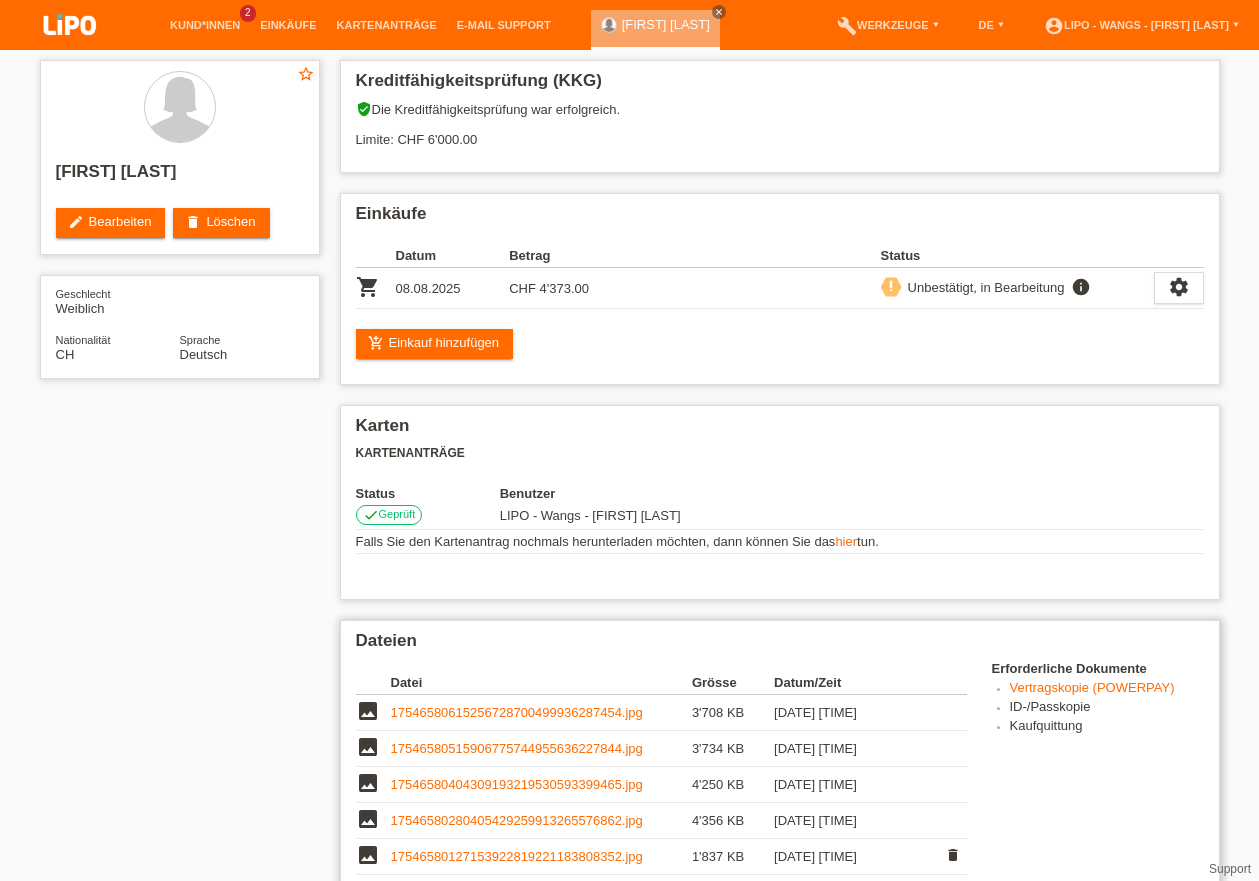 scroll, scrollTop: 285, scrollLeft: 0, axis: vertical 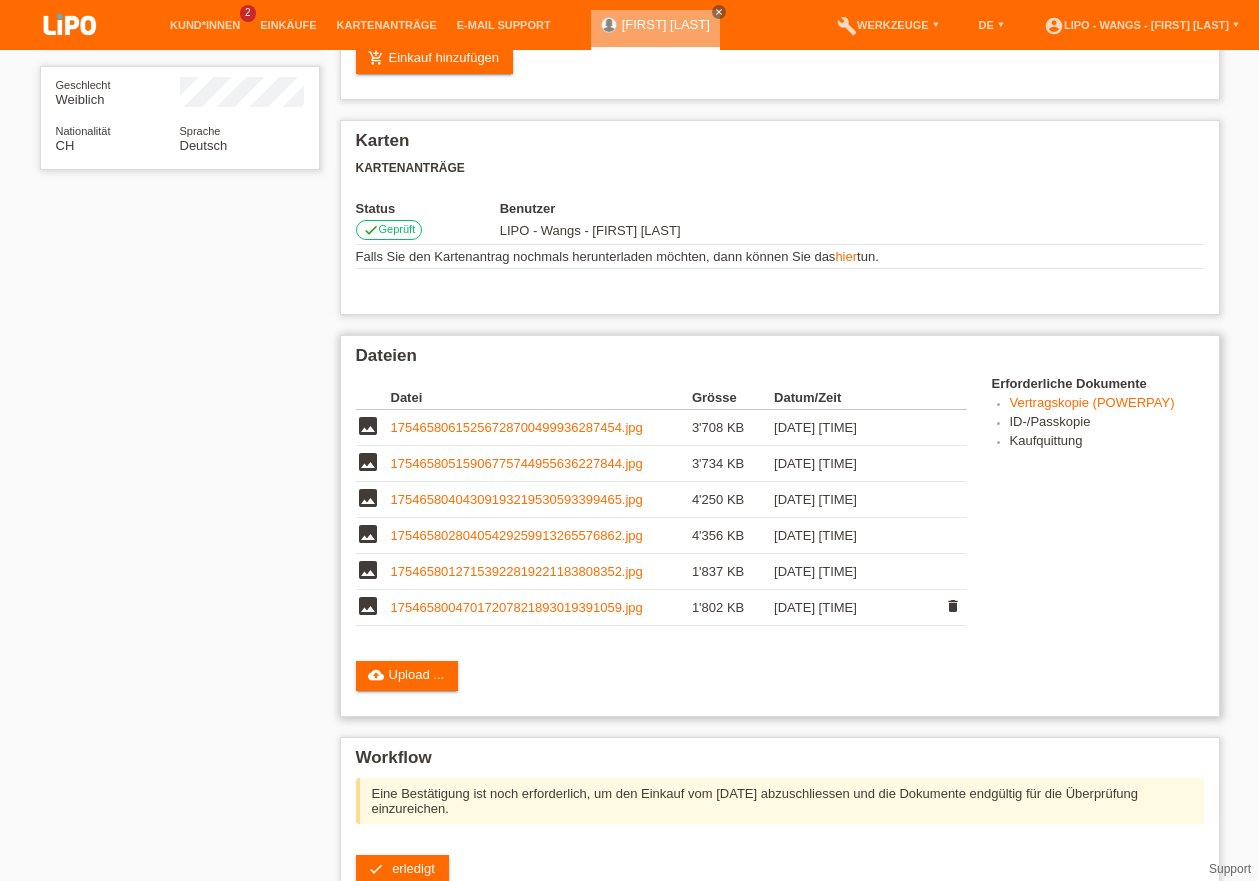 click on "image" at bounding box center (368, 606) 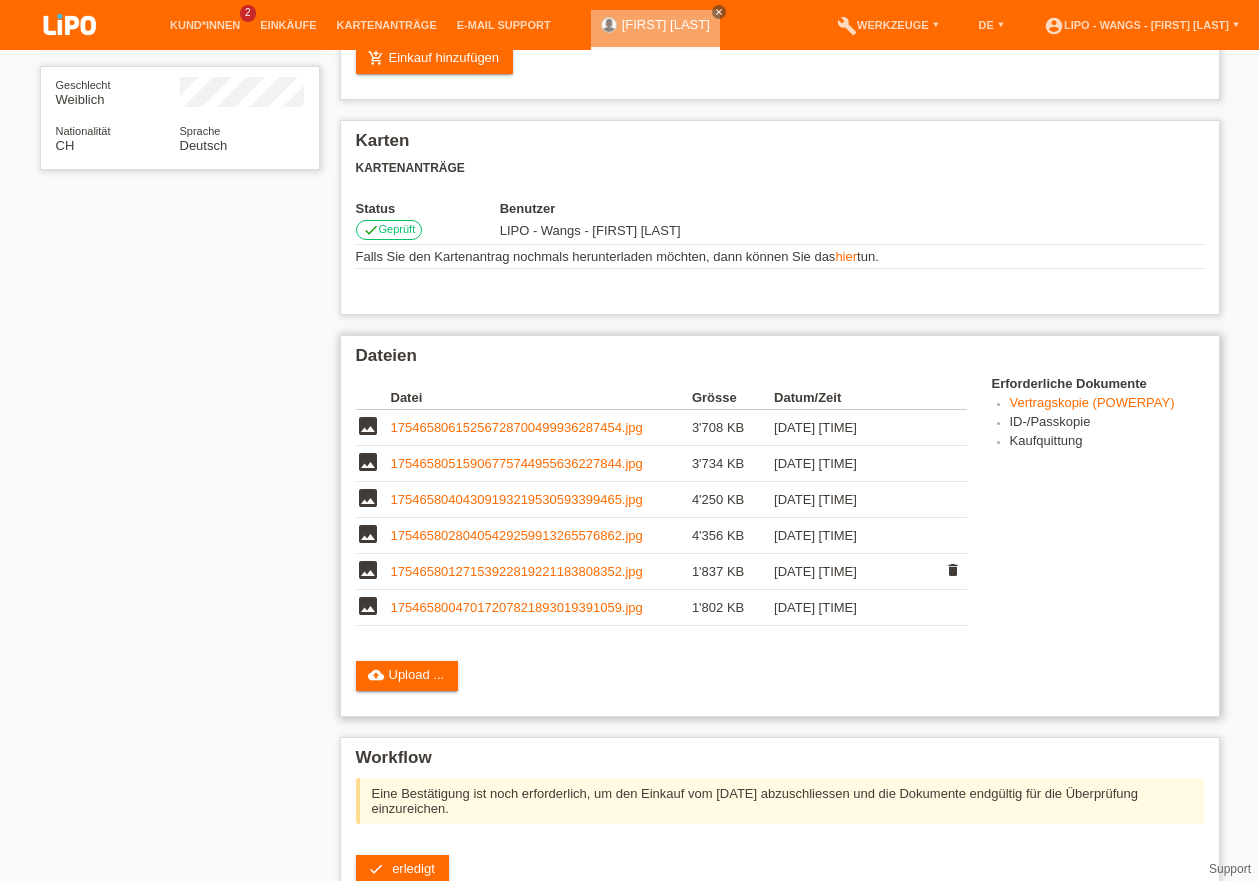 click on "image" at bounding box center [368, 570] 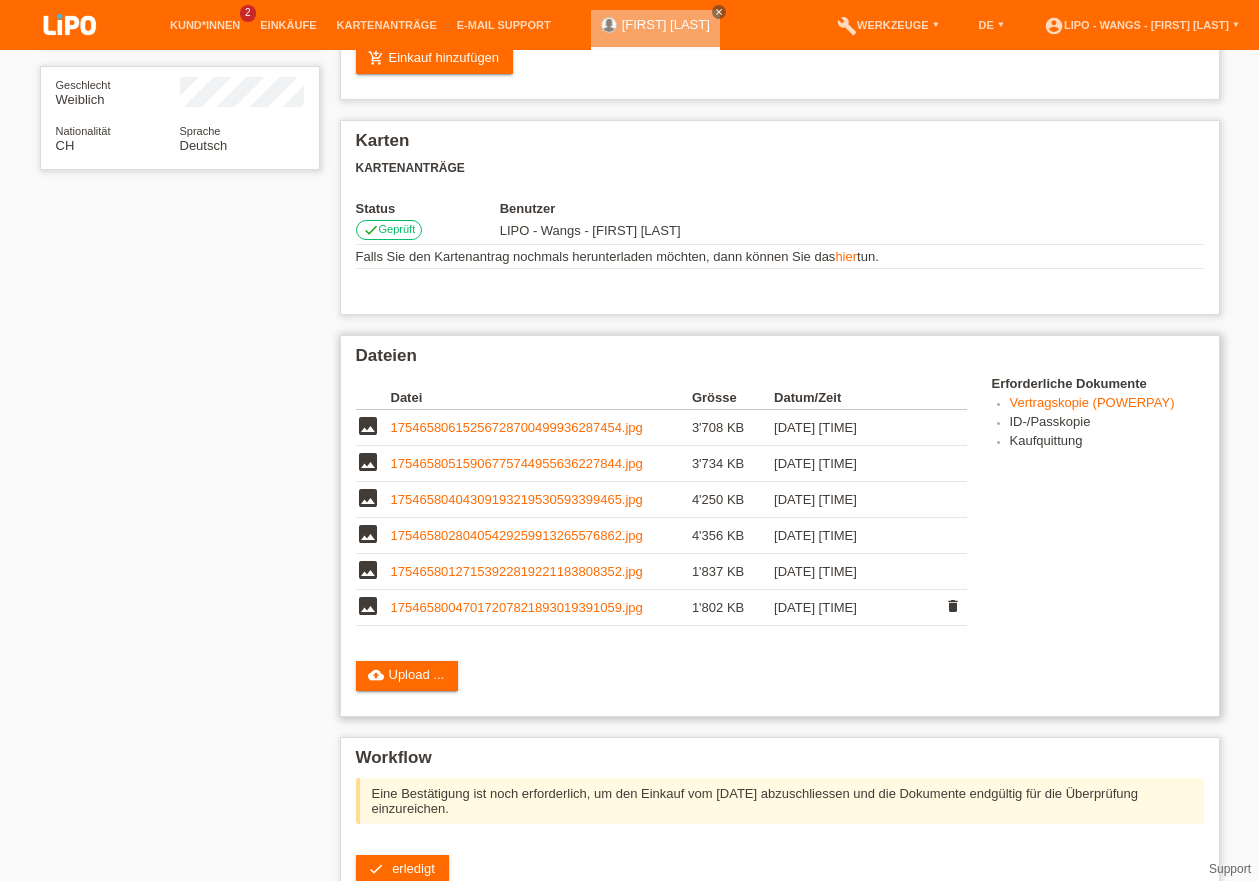 scroll, scrollTop: 399, scrollLeft: 0, axis: vertical 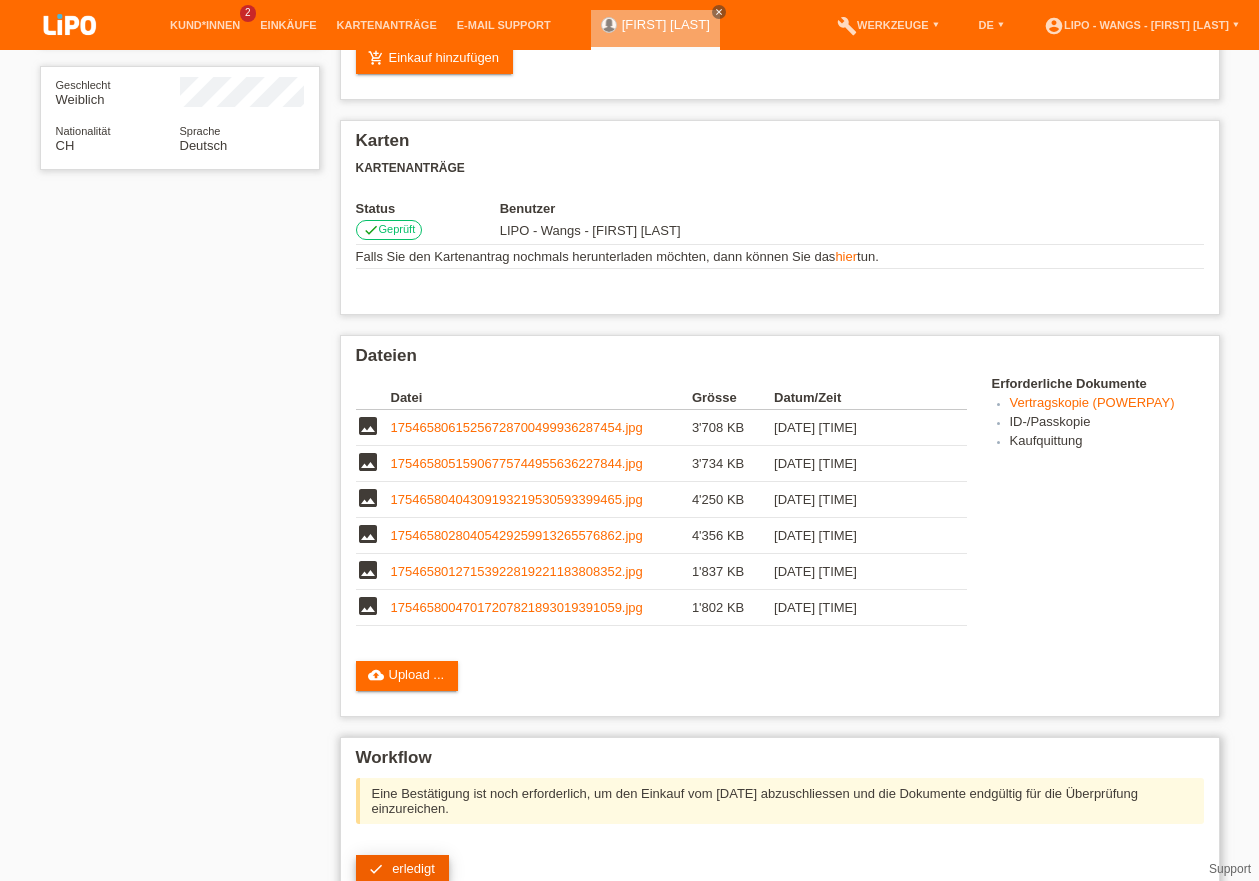 click on "erledigt" at bounding box center (413, 868) 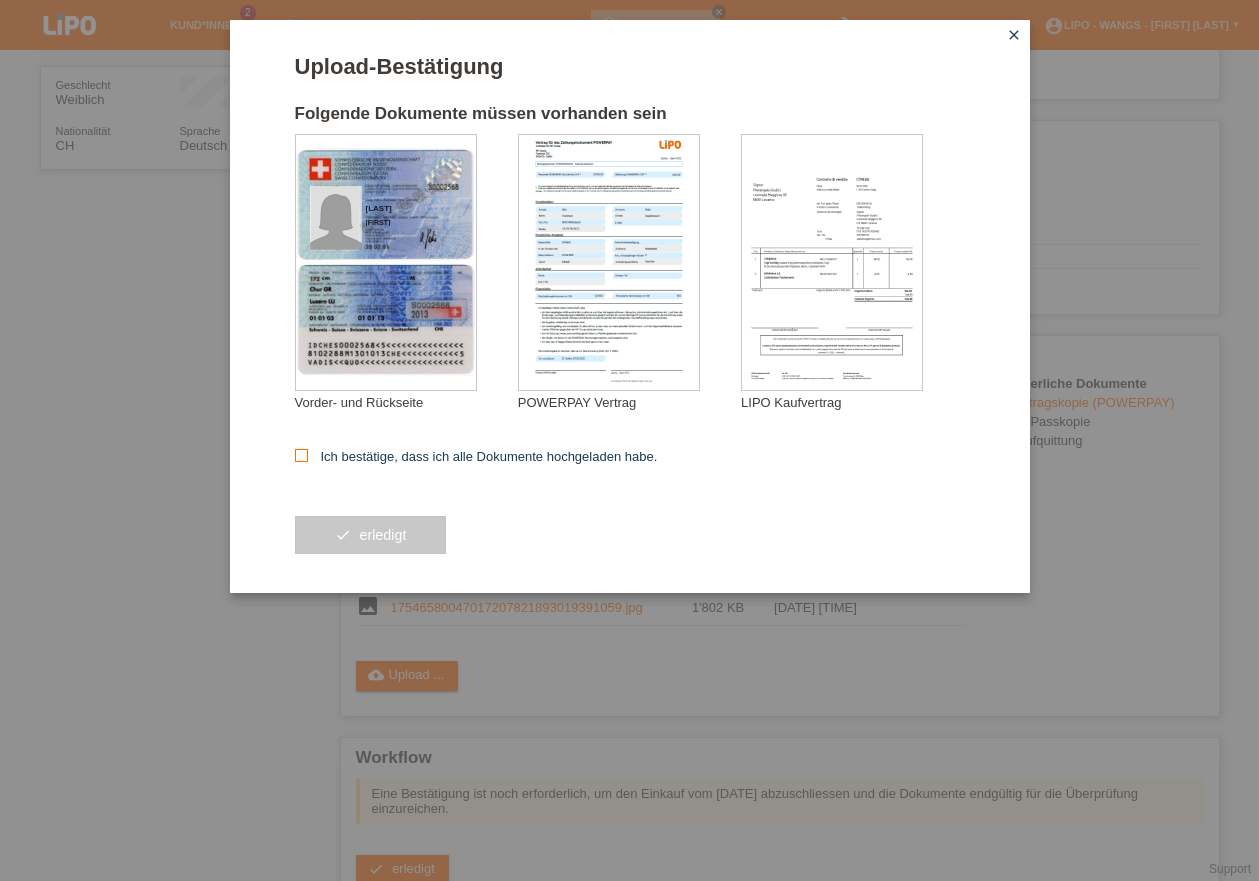 click at bounding box center [301, 455] 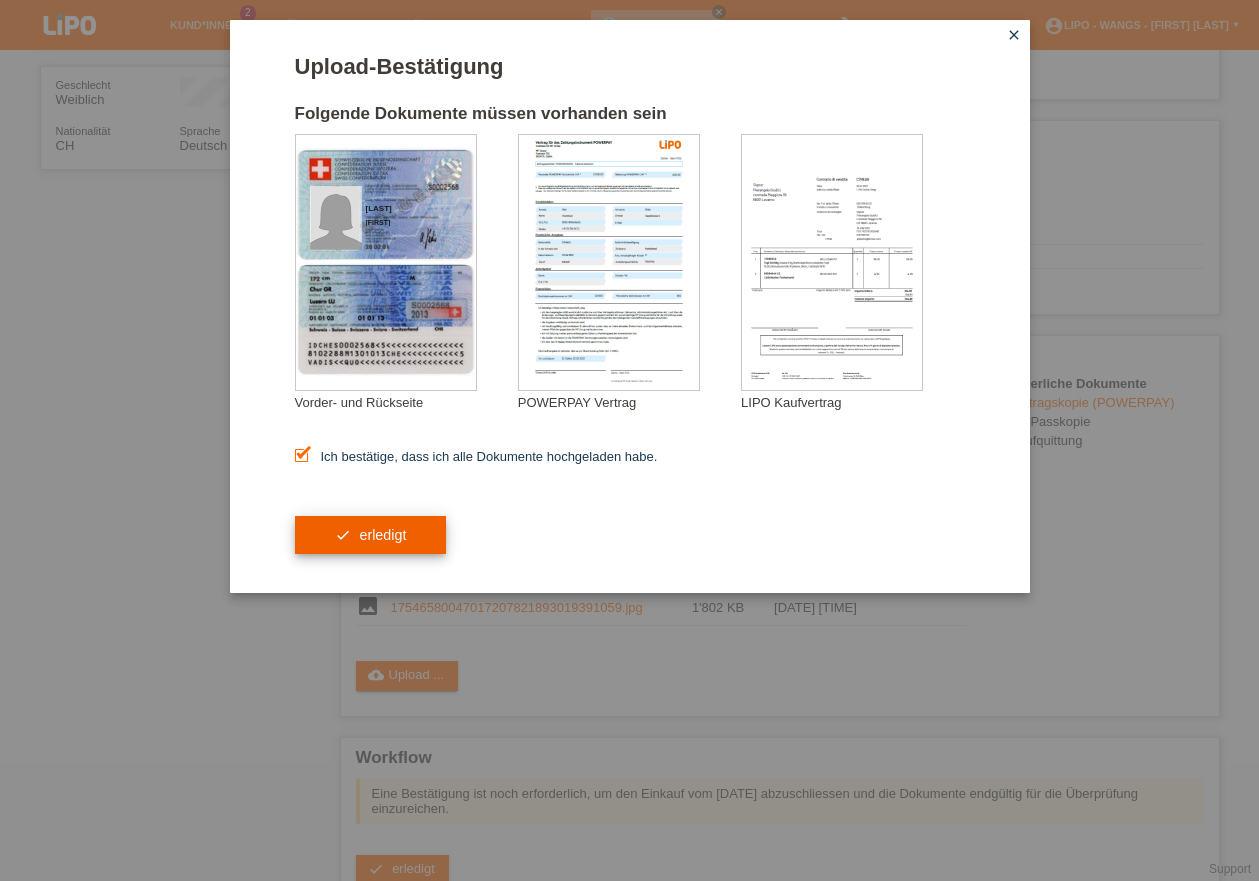 click on "check   erledigt" at bounding box center [371, 535] 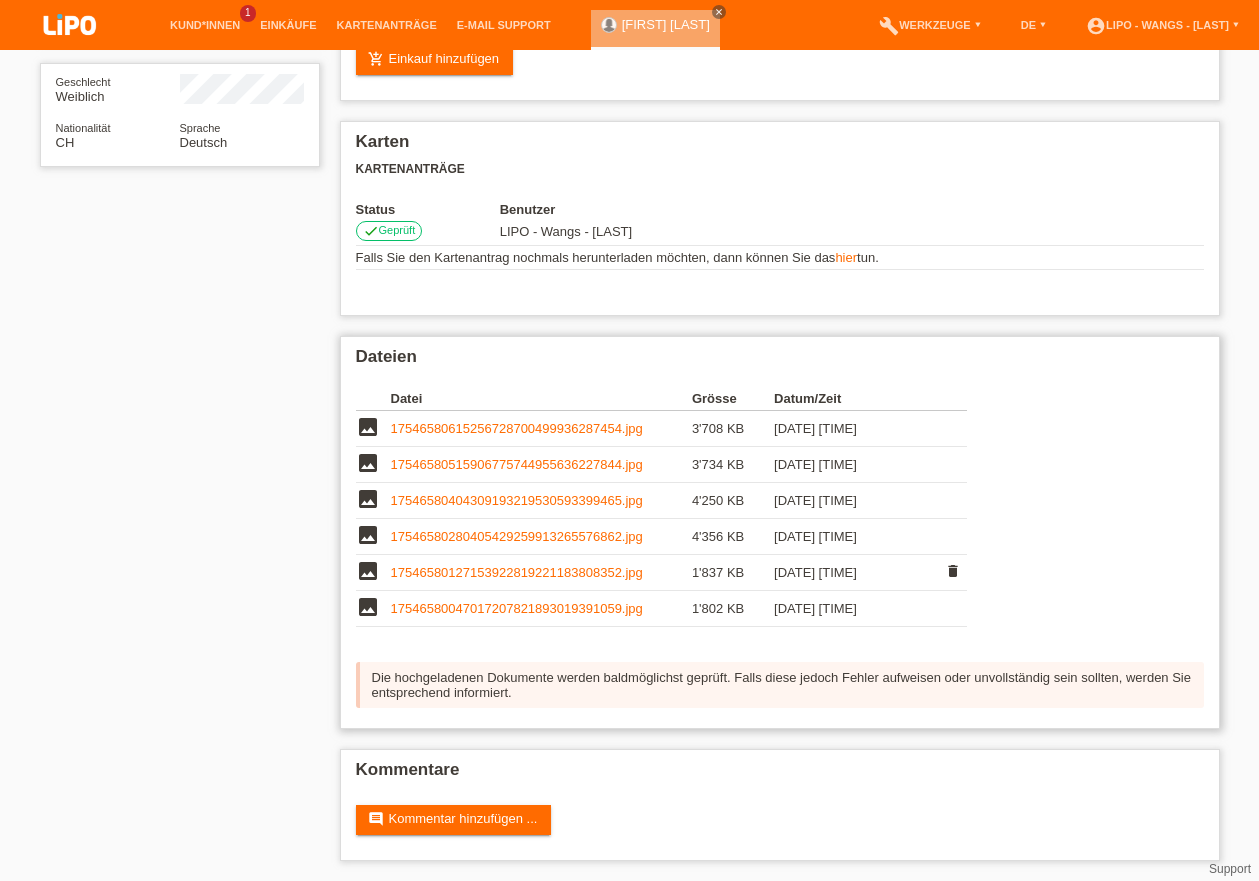 scroll, scrollTop: 0, scrollLeft: 0, axis: both 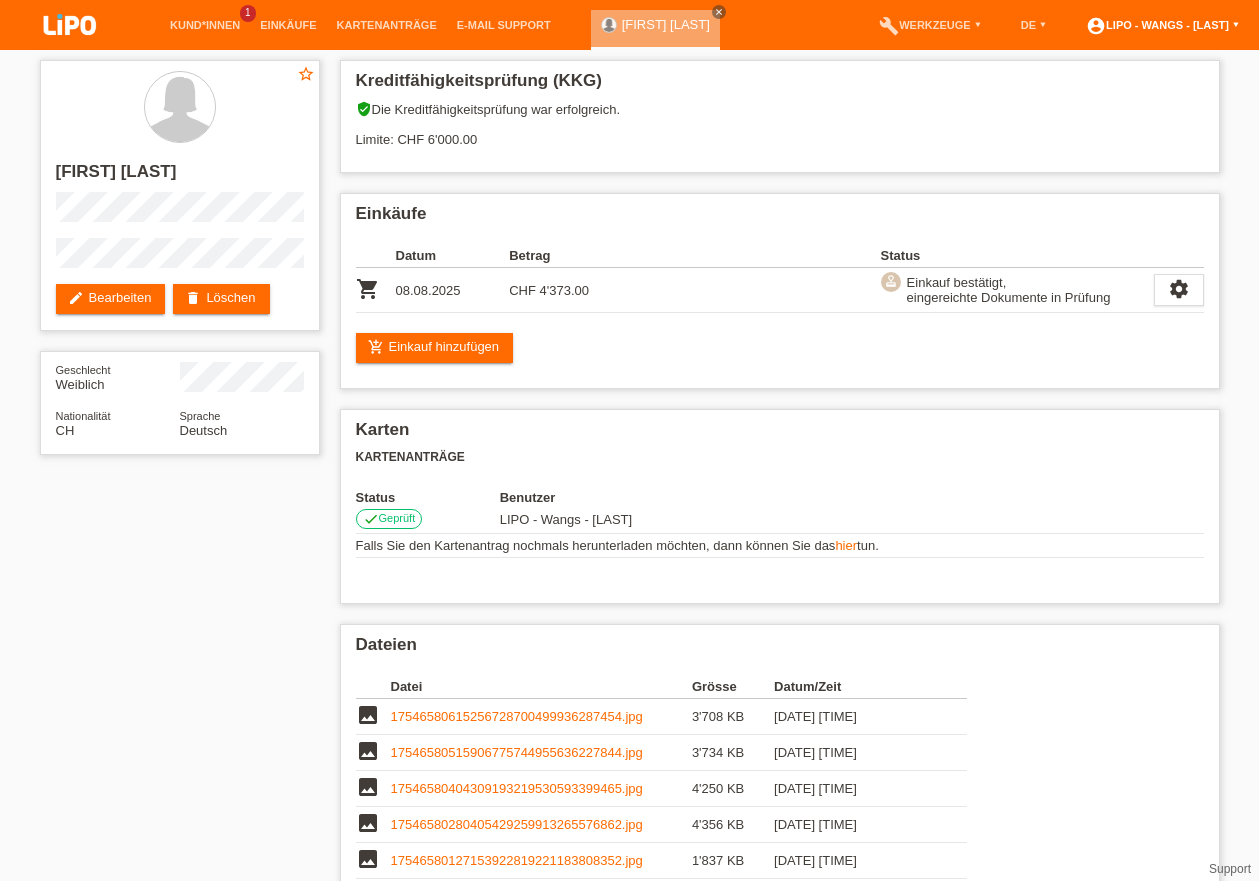 click on "account_circle  LIPO - Wangs - [LAST] ▾" at bounding box center [1162, 25] 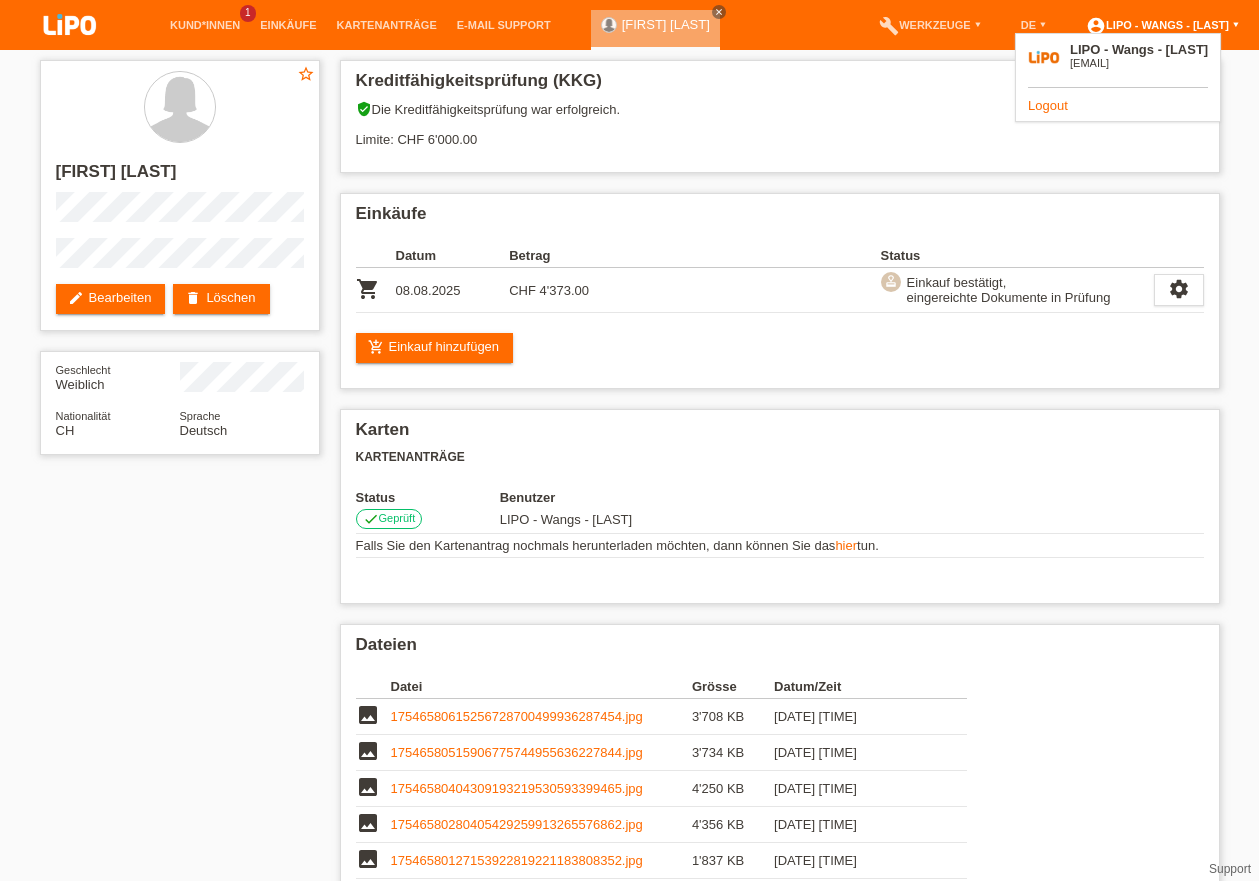 click on "account_circle  LIPO - Wangs - [LAST] ▾" at bounding box center [1162, 25] 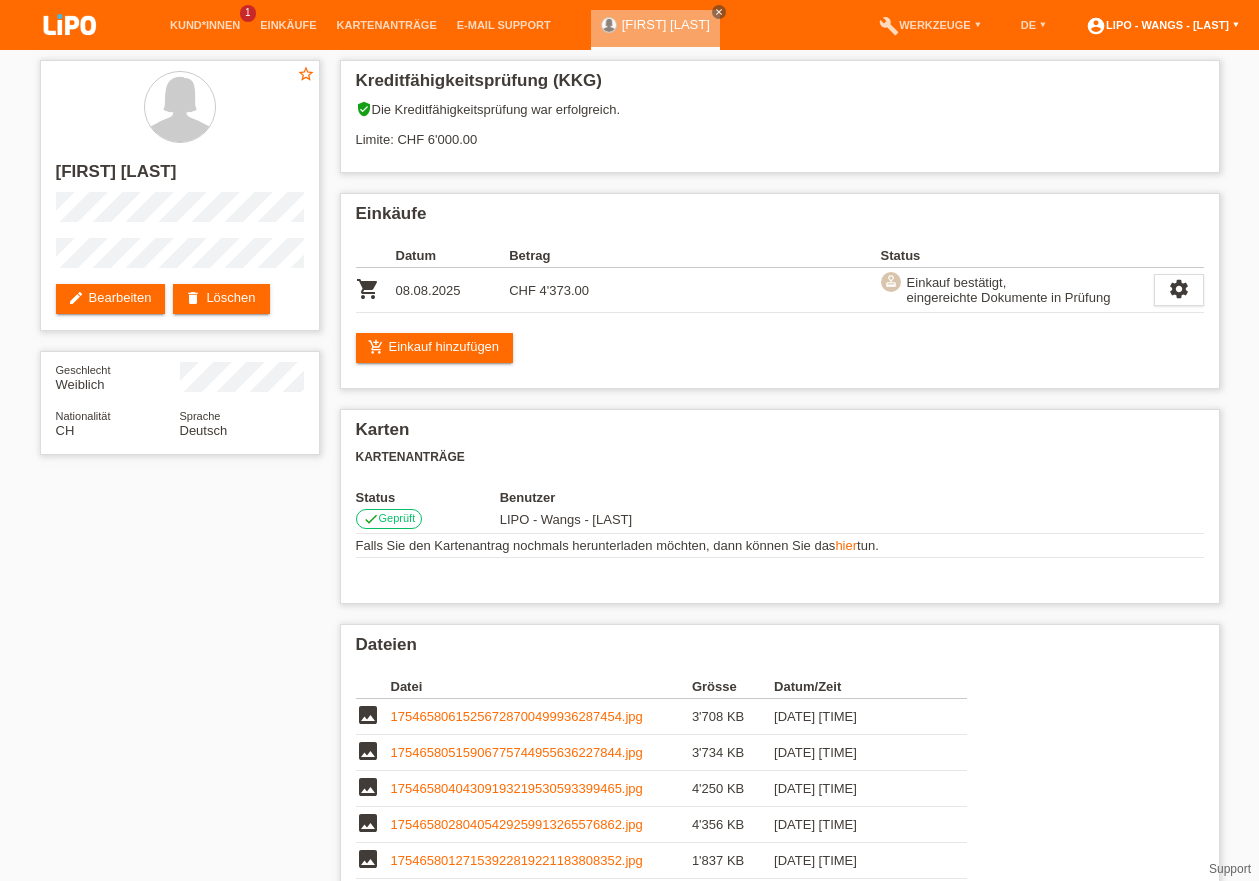 click on "account_circle  LIPO - Wangs - [LAST] ▾" at bounding box center (1162, 25) 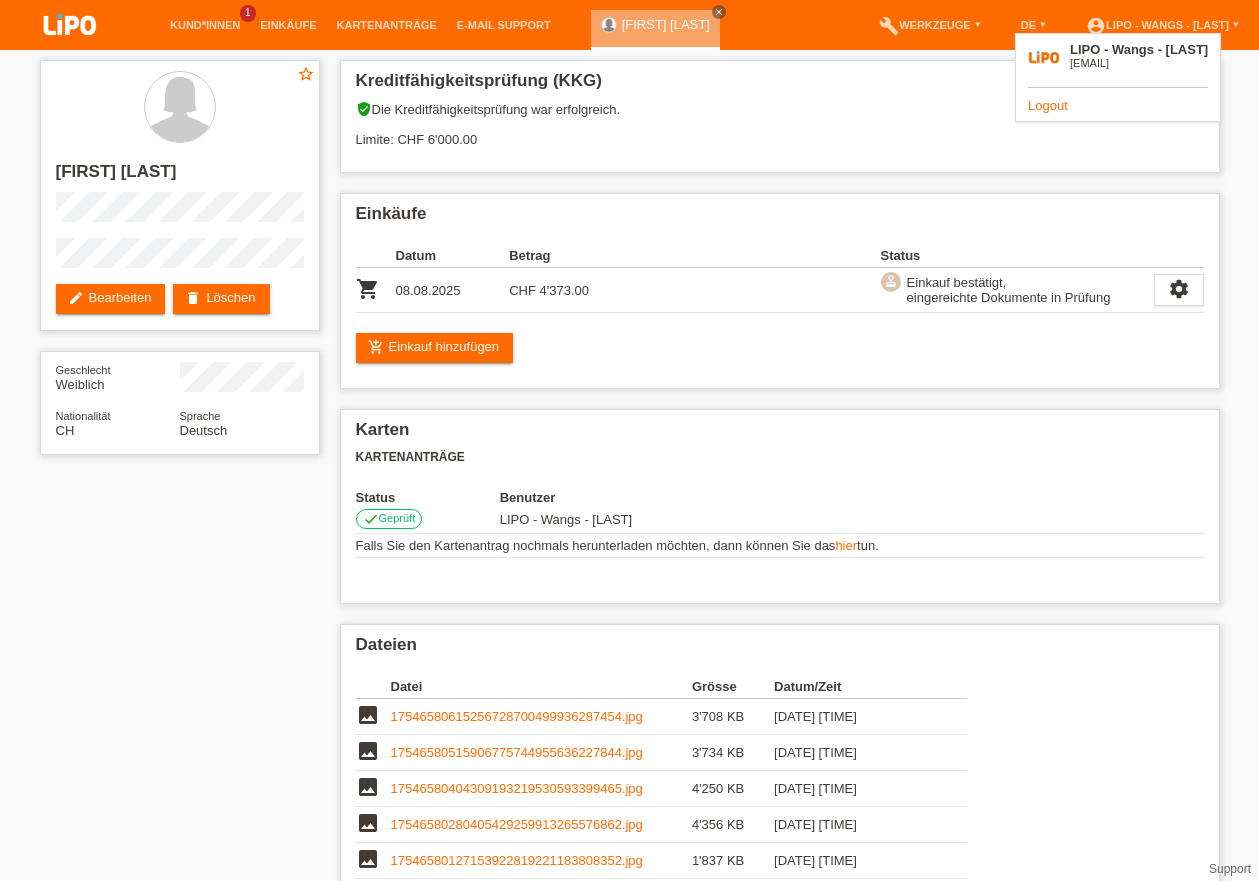 click on "Logout" at bounding box center [1048, 105] 